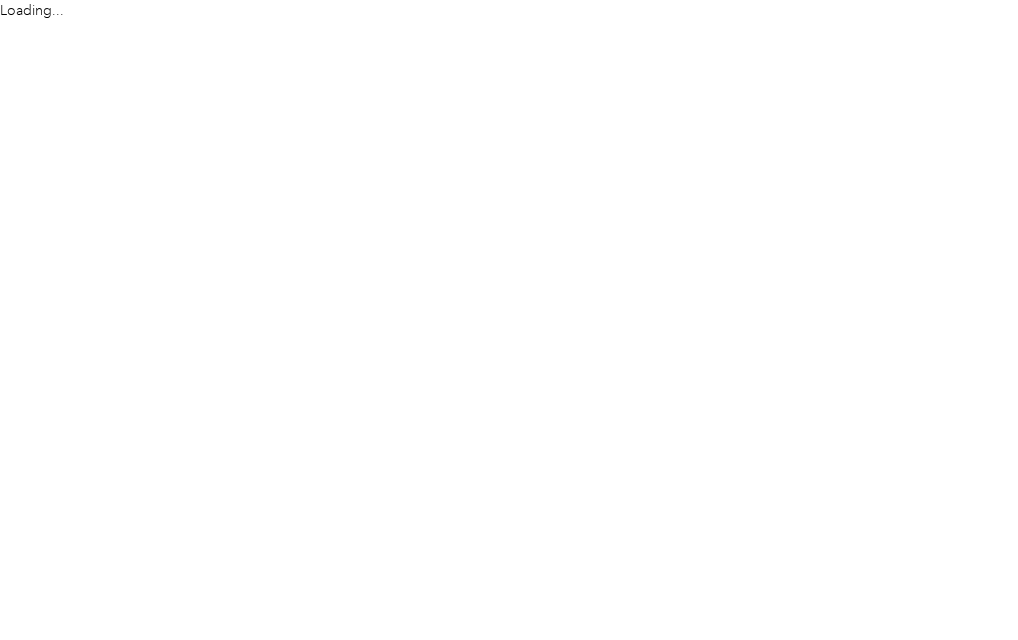 scroll, scrollTop: 0, scrollLeft: 0, axis: both 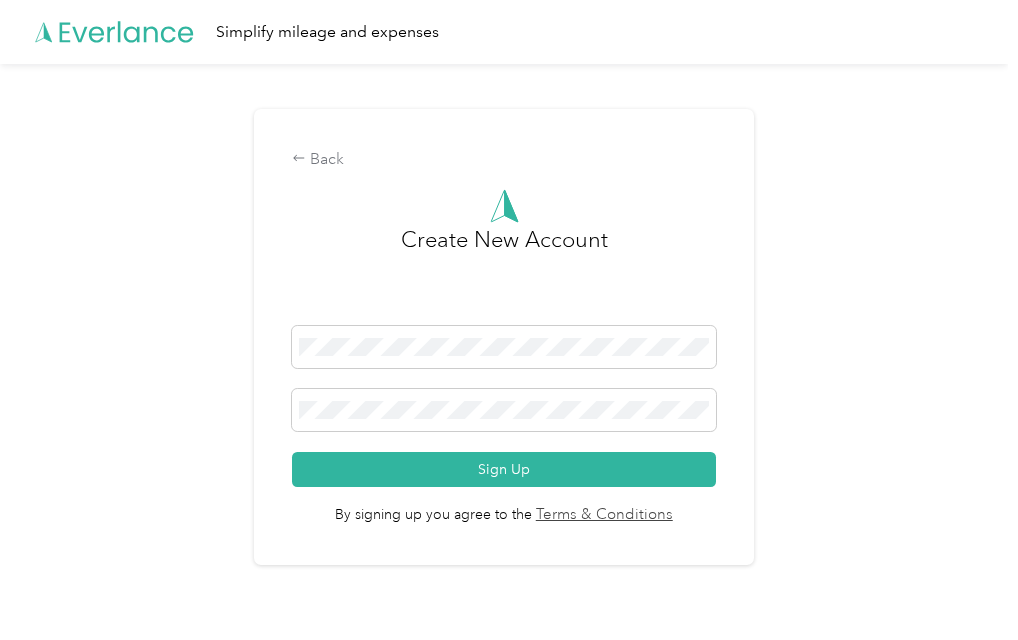 click on "Back Create New Account Sign Up By signing up you agree to the Terms & Conditions" at bounding box center (504, 345) 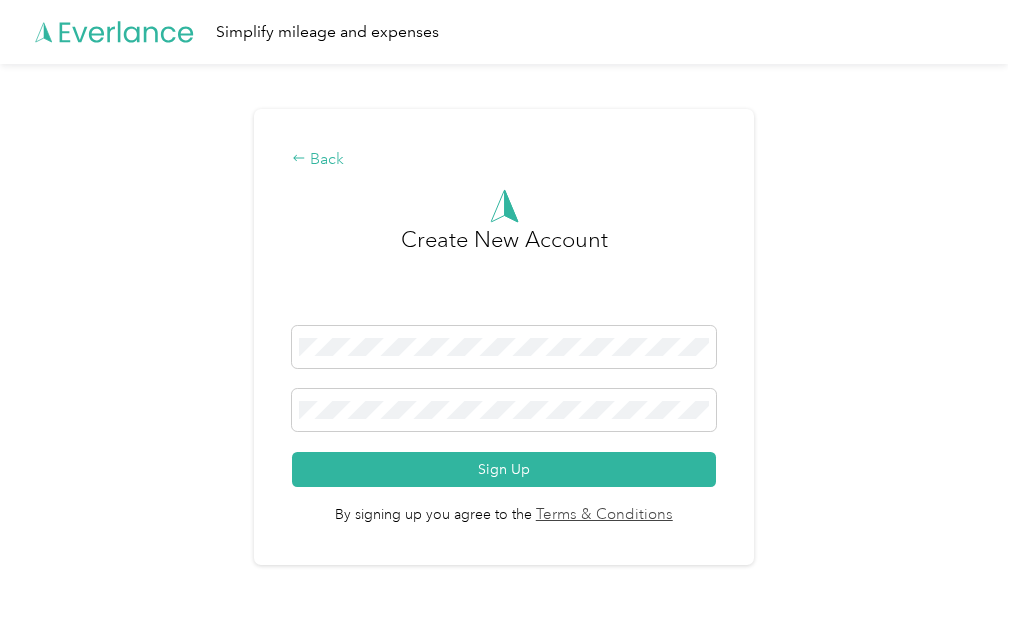 click on "Back" at bounding box center [503, 160] 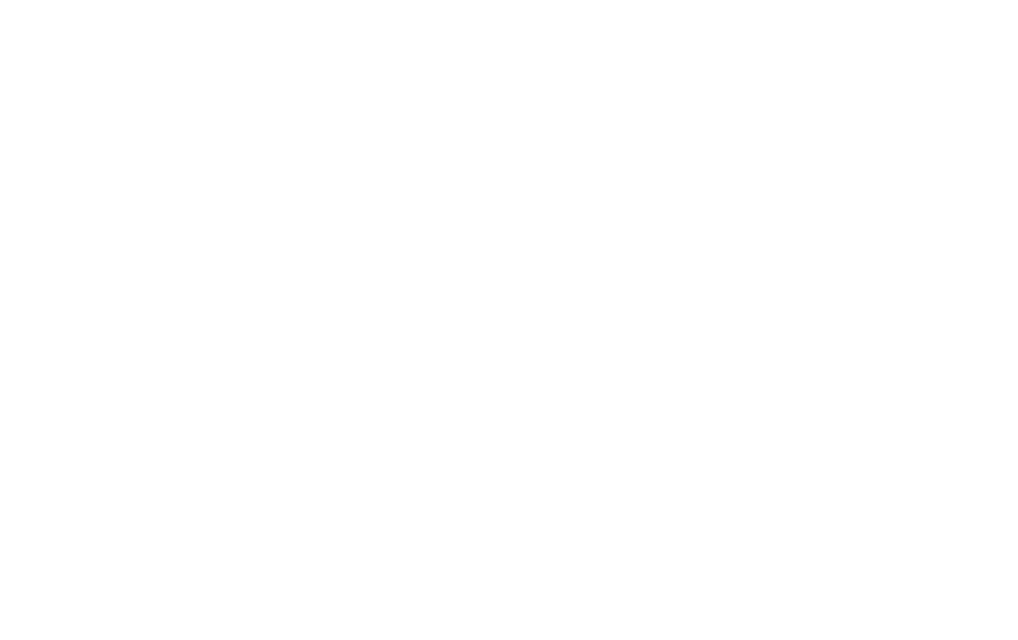 scroll, scrollTop: 0, scrollLeft: 0, axis: both 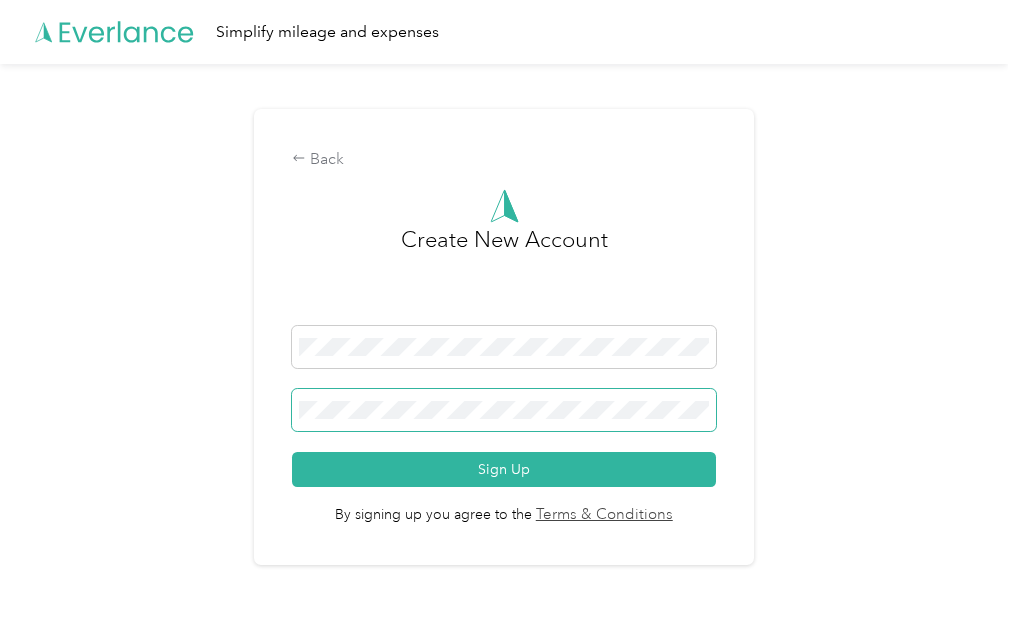 drag, startPoint x: 442, startPoint y: 336, endPoint x: 443, endPoint y: 419, distance: 83.00603 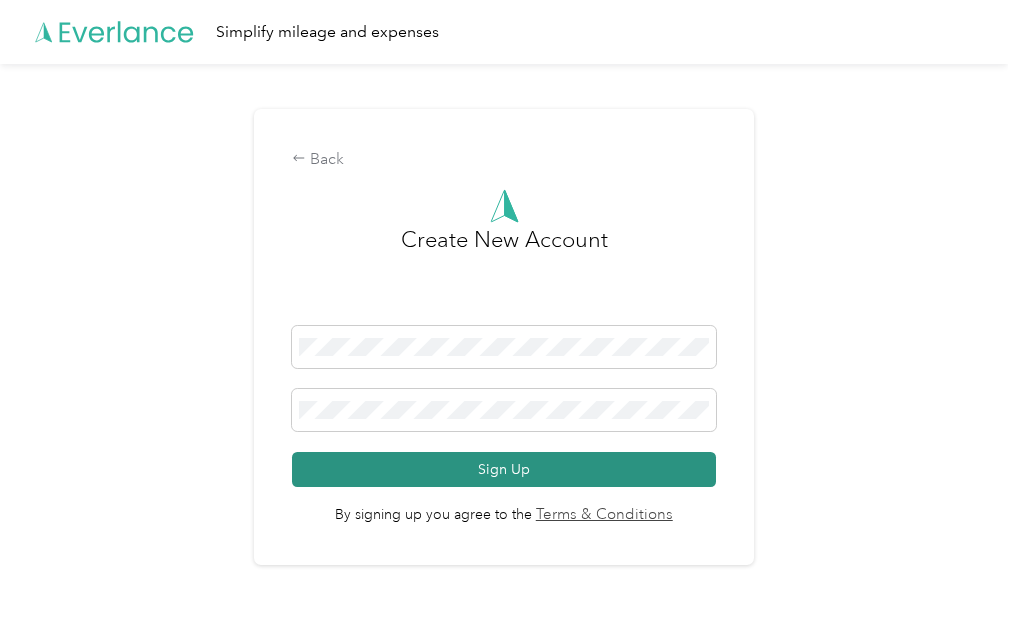 click on "Sign Up" at bounding box center [503, 469] 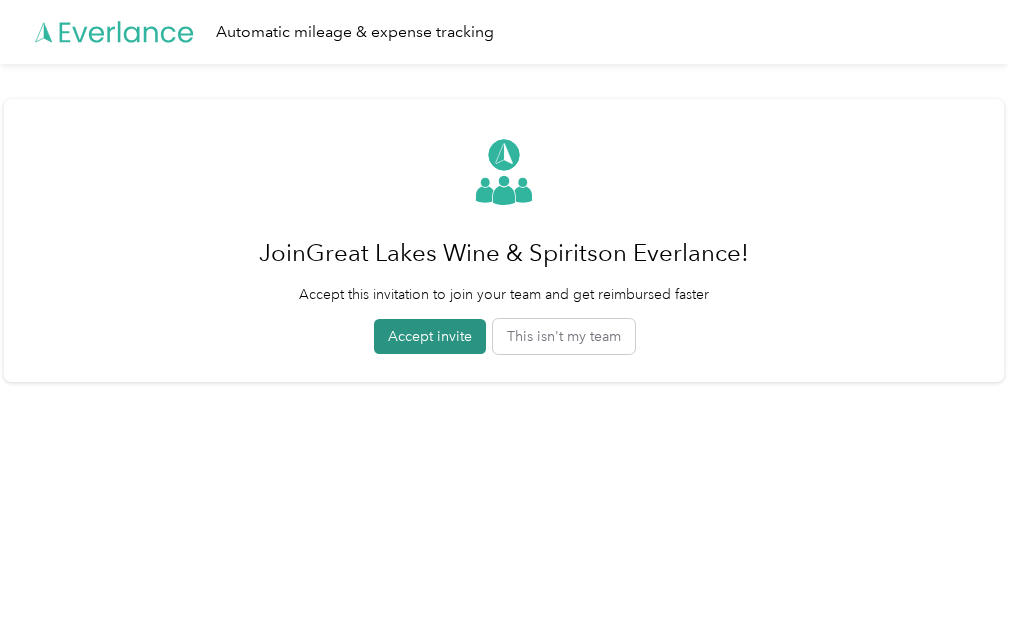 click on "Accept invite" at bounding box center (430, 336) 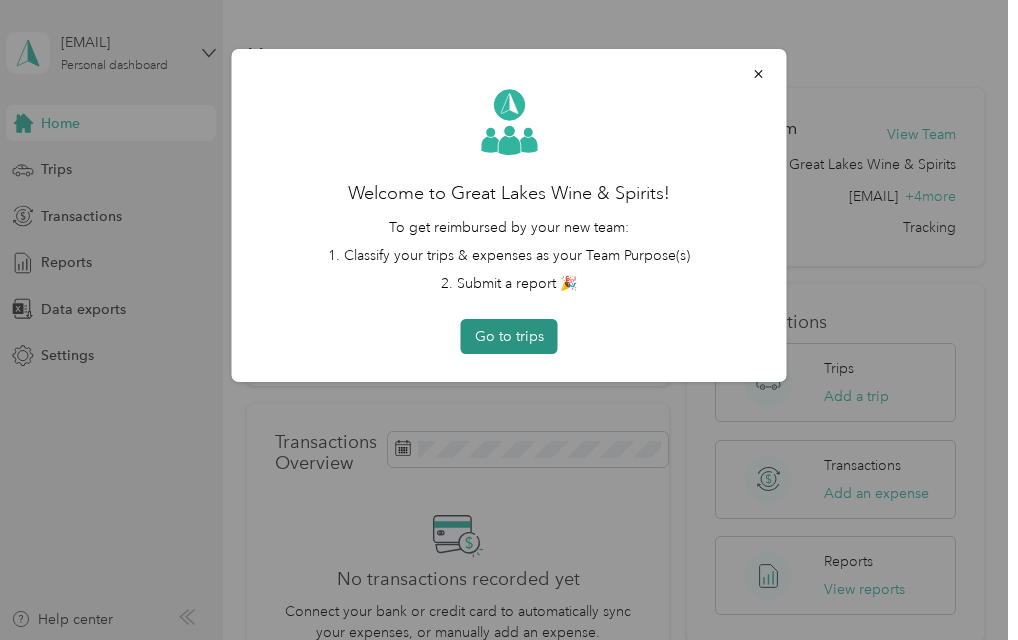 click on "Go to trips" at bounding box center (509, 336) 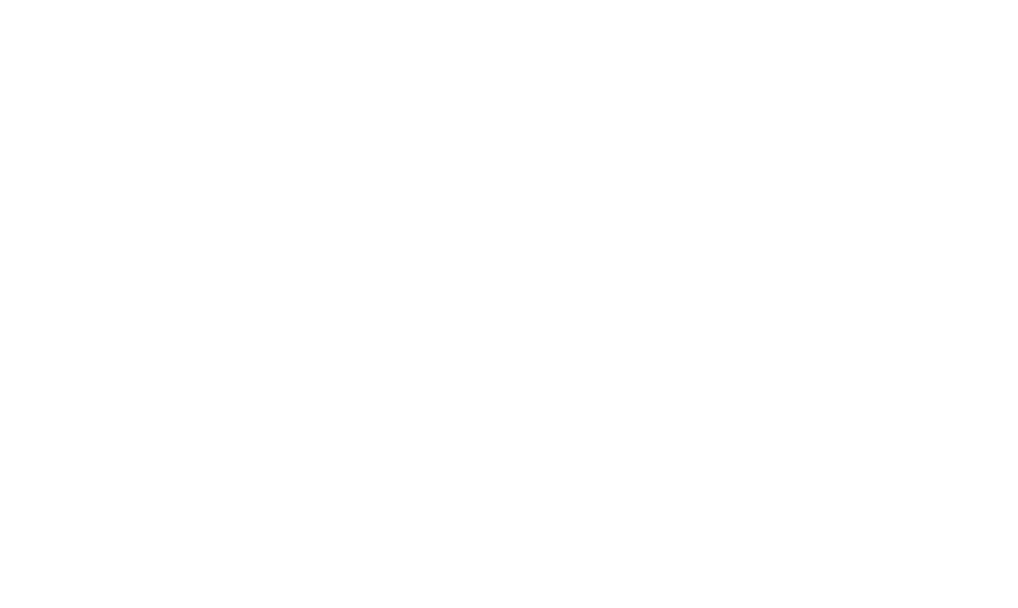 scroll, scrollTop: 0, scrollLeft: 0, axis: both 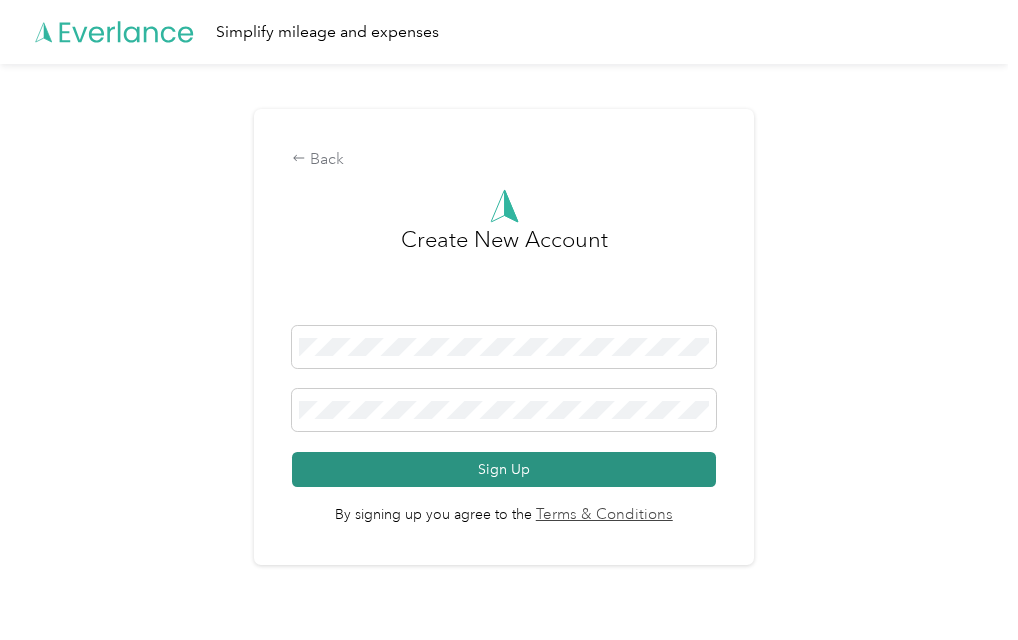 click on "Sign Up" at bounding box center (503, 469) 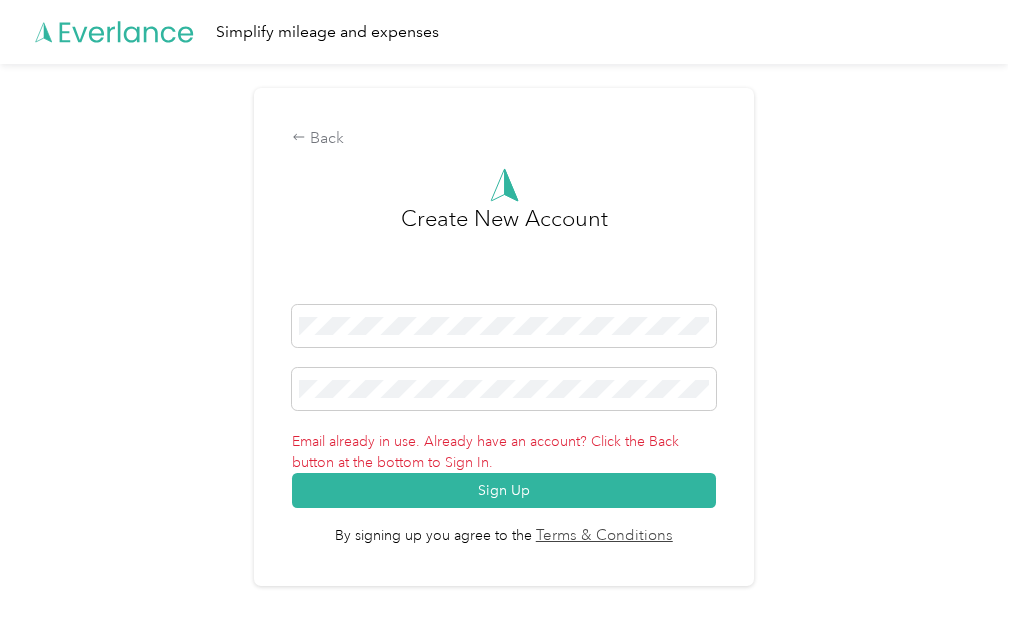 click on "Back Create New Account Email already in use. Already have an account? Click the Back button at the bottom to Sign In. Sign Up By signing up you agree to the Terms & Conditions" at bounding box center [504, 345] 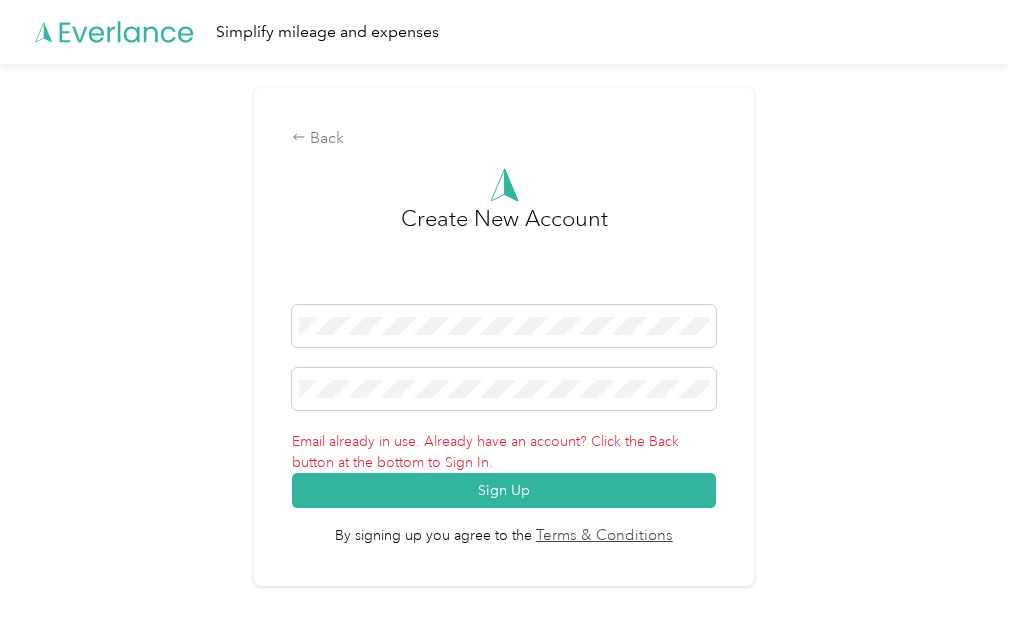 click on "Back Create New Account Email already in use. Already have an account? Click the Back button at the bottom to Sign In. Sign Up By signing up you agree to the Terms & Conditions" at bounding box center (504, 345) 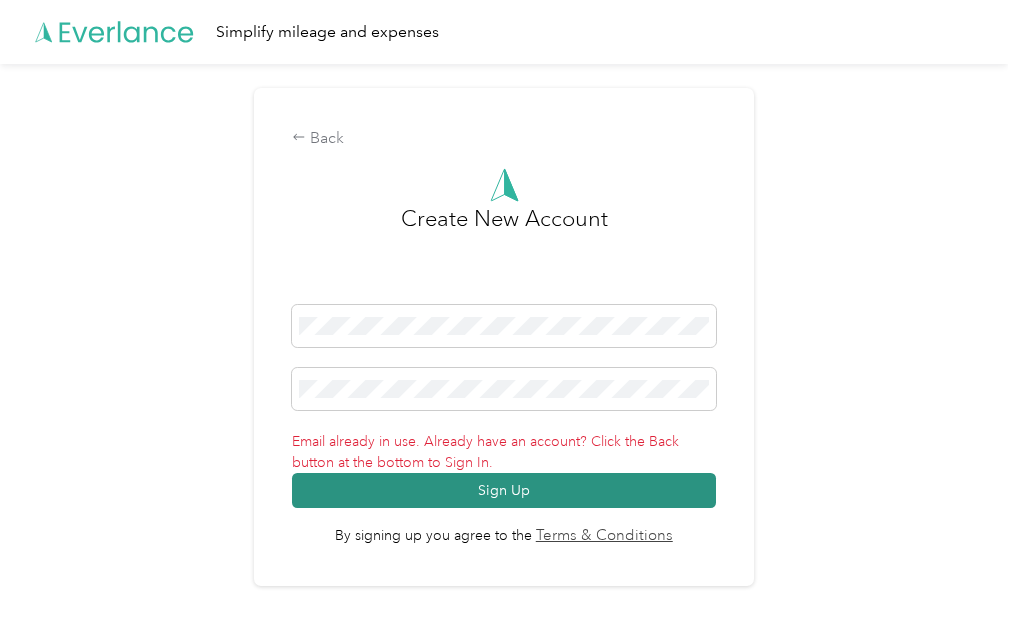 click on "Sign Up" at bounding box center [503, 490] 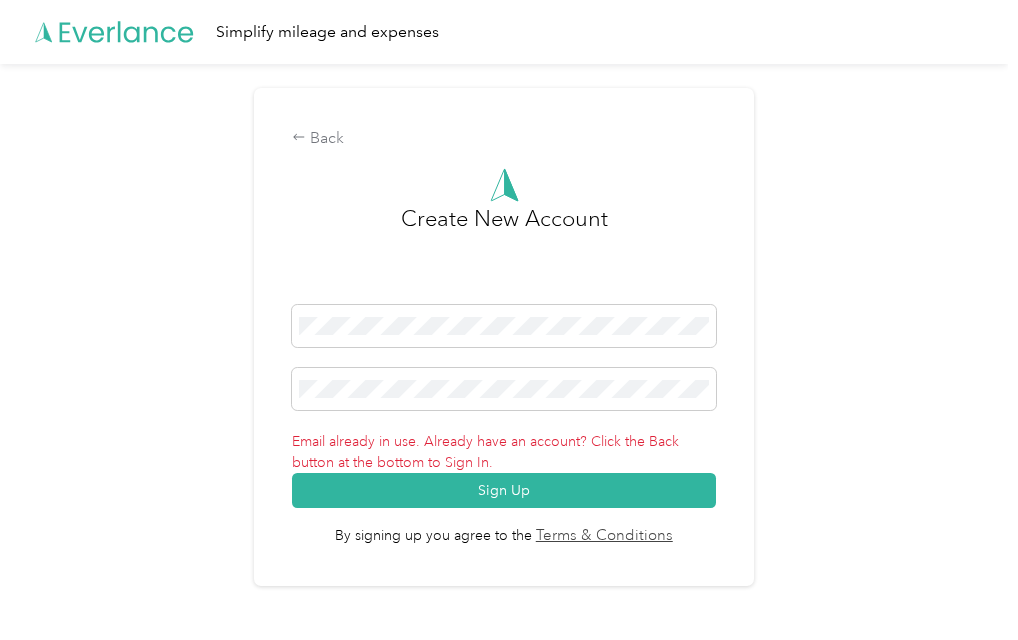 click on "Back Create New Account Email already in use. Already have an account? Click the Back button at the bottom to Sign In. Sign Up By signing up you agree to the Terms & Conditions" at bounding box center [504, 337] 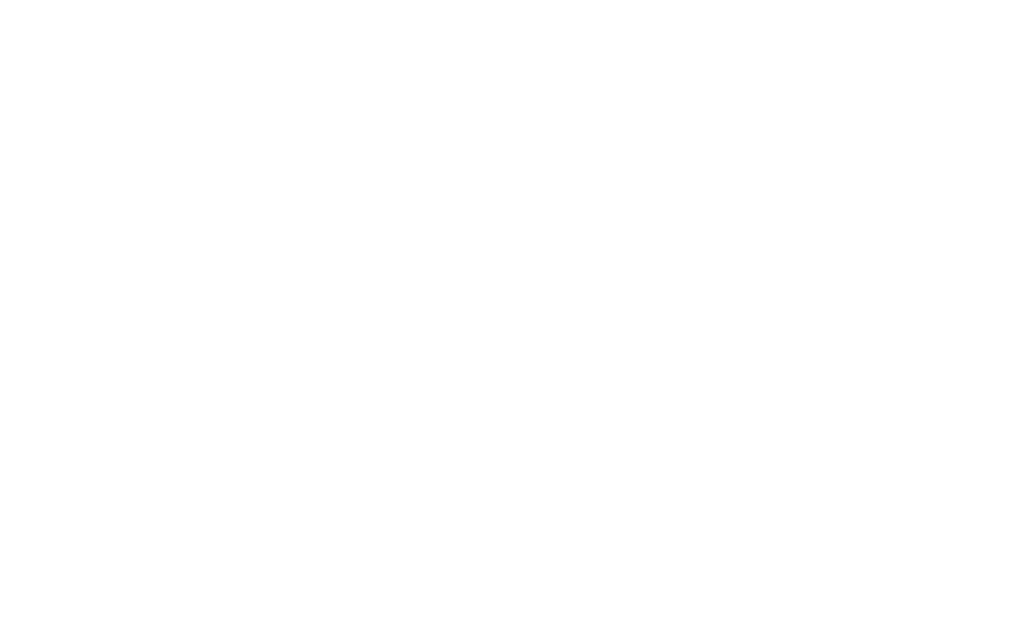 scroll, scrollTop: 0, scrollLeft: 0, axis: both 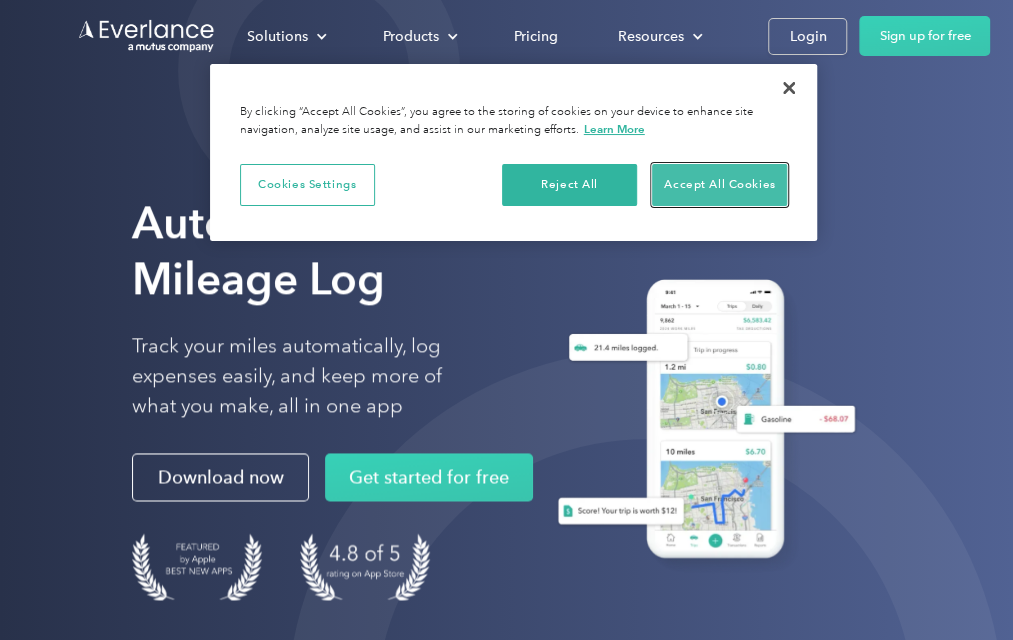 click on "Accept All Cookies" at bounding box center [719, 185] 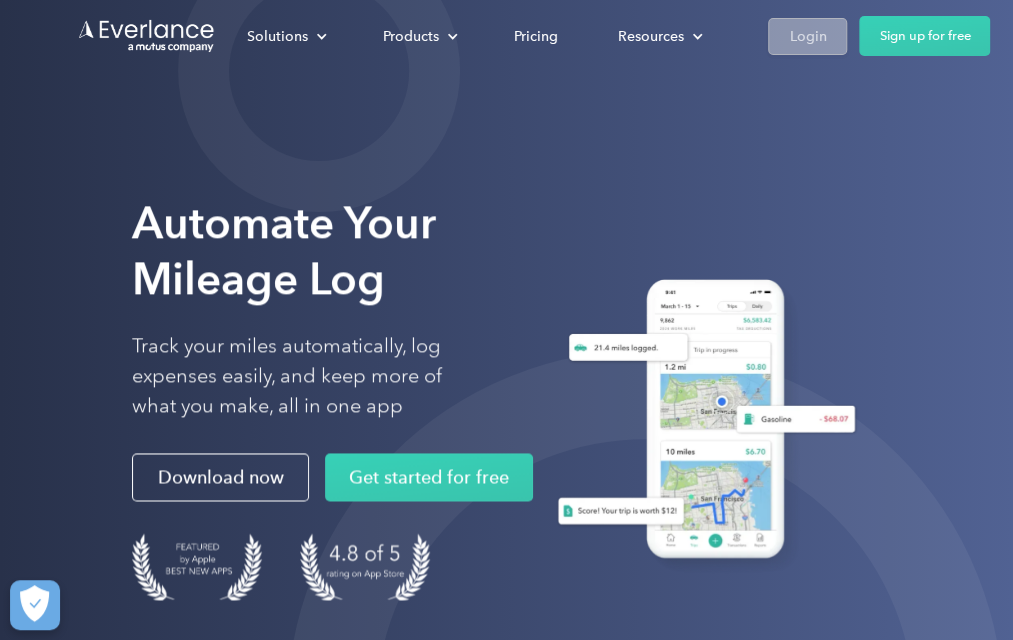 click on "Login" at bounding box center (807, 36) 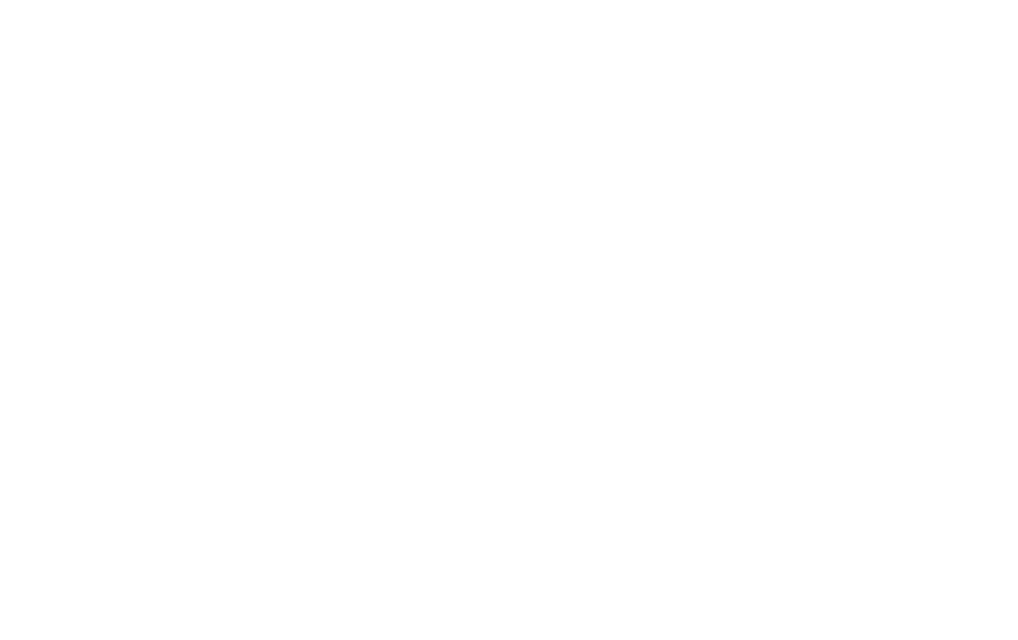 scroll, scrollTop: 0, scrollLeft: 0, axis: both 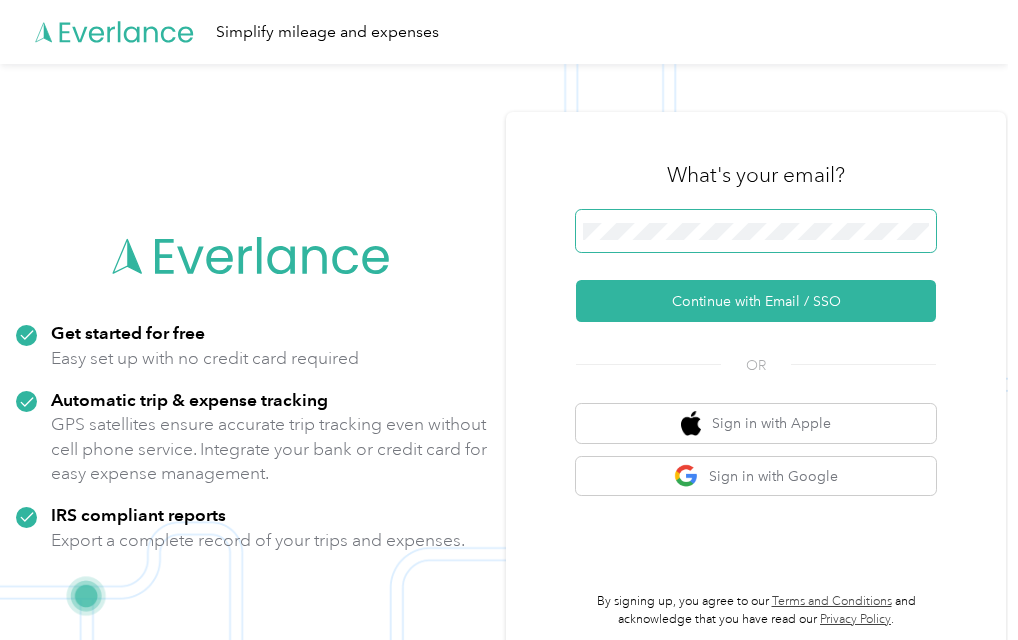 click at bounding box center (756, 231) 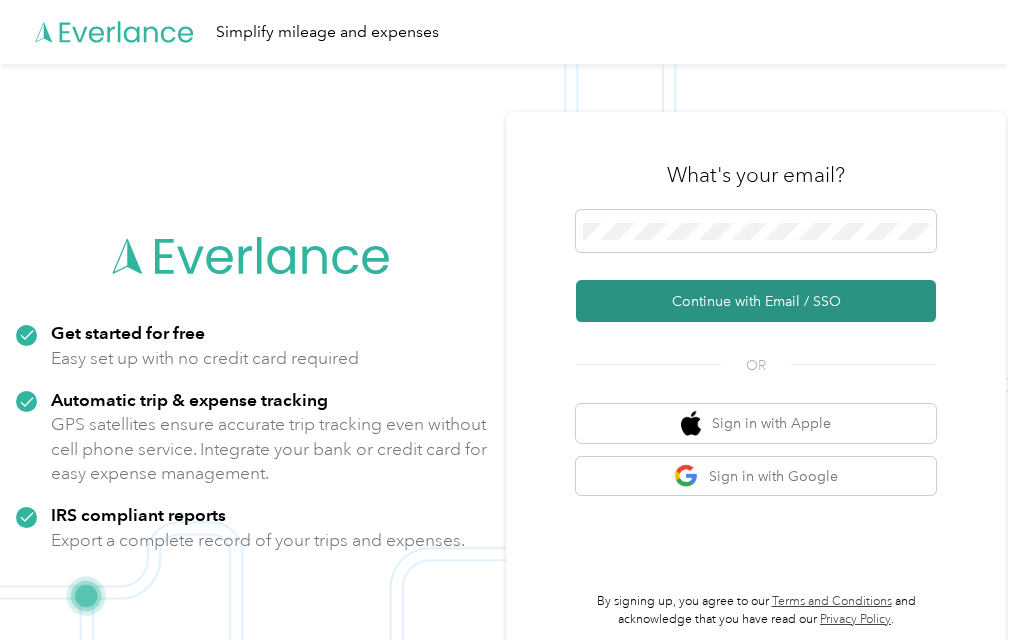 click on "Continue with Email / SSO" at bounding box center [756, 301] 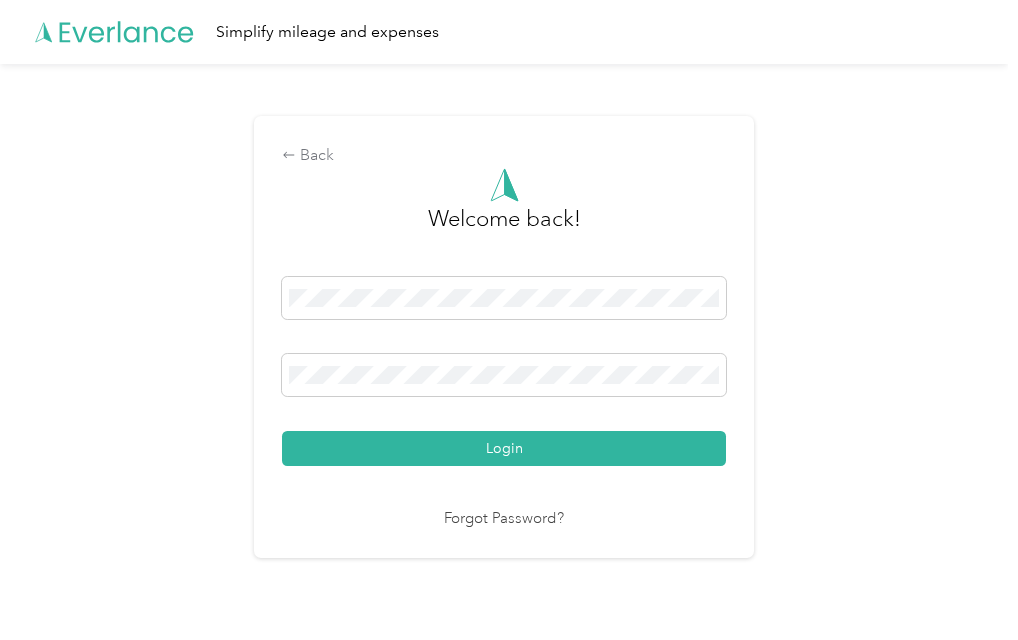 click on "Login" at bounding box center (504, 448) 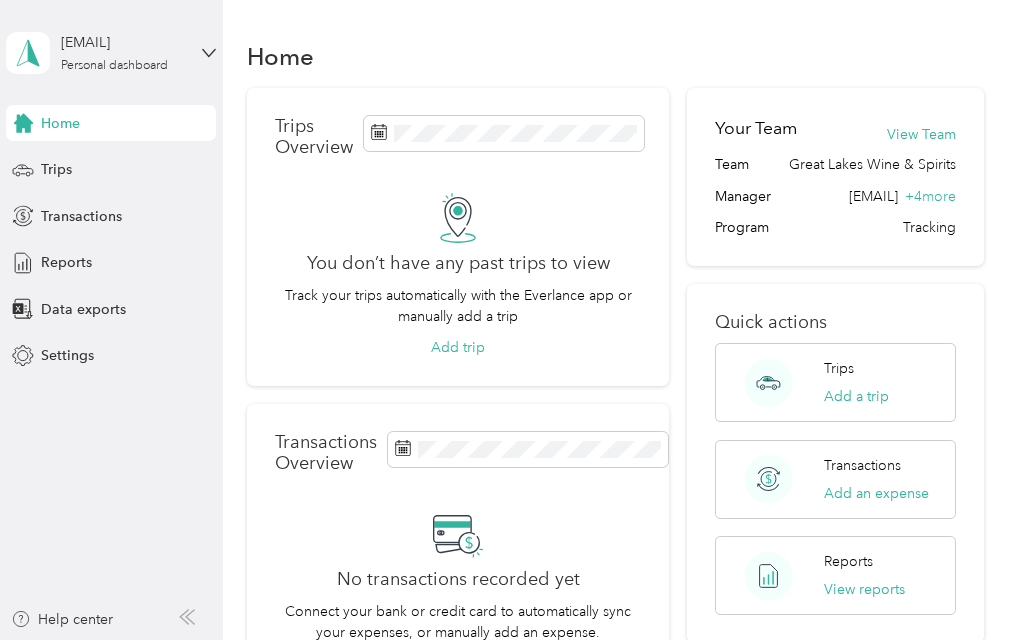click on "Home" at bounding box center [615, 56] 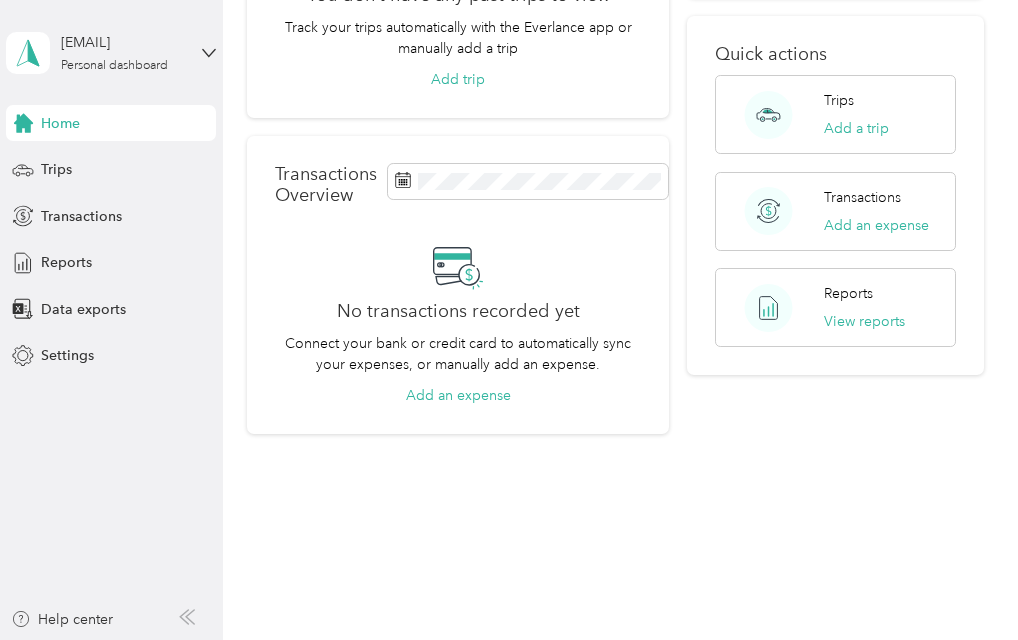 scroll, scrollTop: 0, scrollLeft: 0, axis: both 